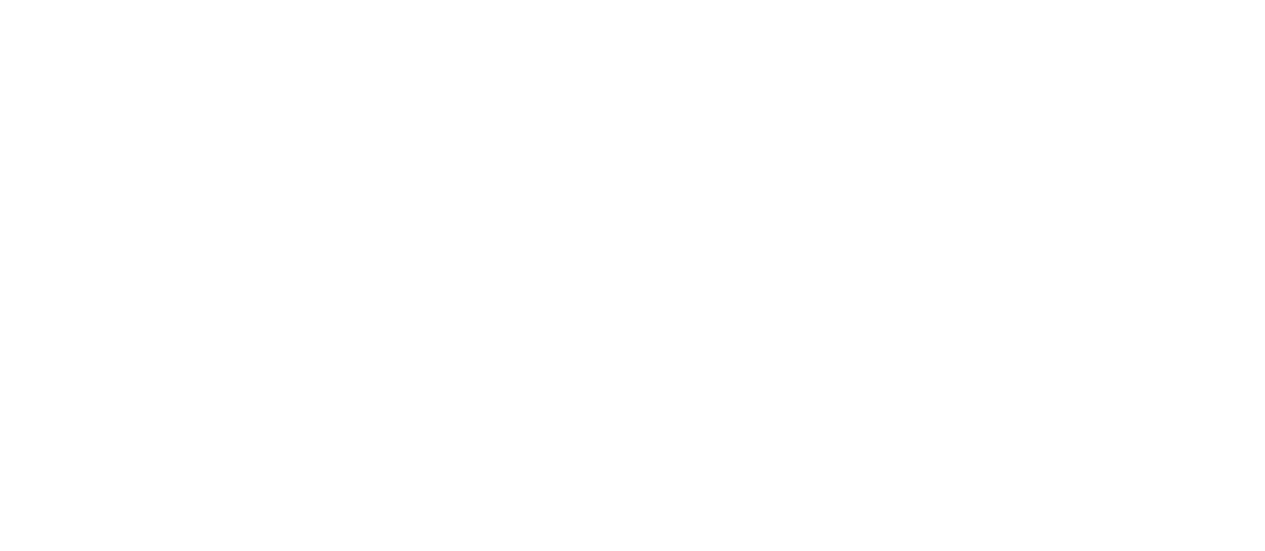 scroll, scrollTop: 0, scrollLeft: 0, axis: both 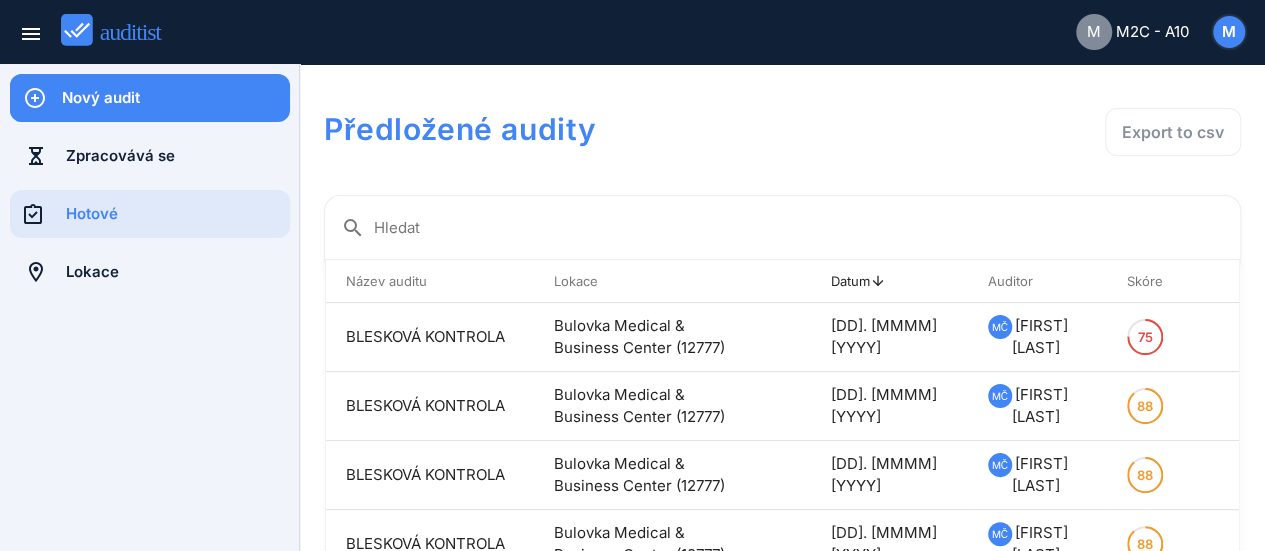 click on "Nový audit" at bounding box center (176, 98) 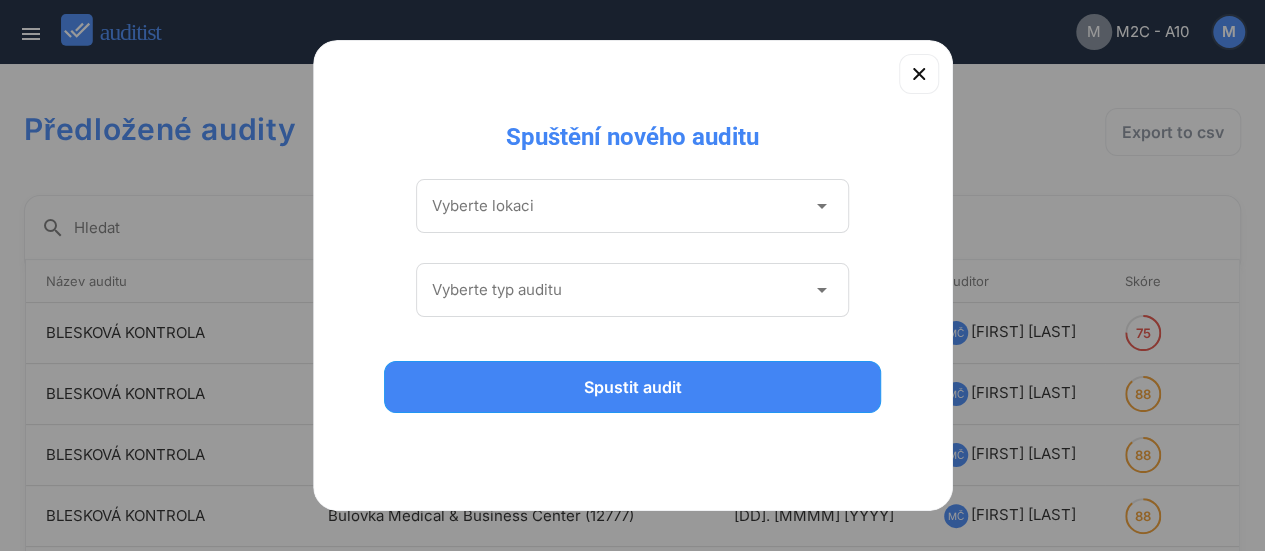 click on "arrow_drop_down" at bounding box center [821, 206] 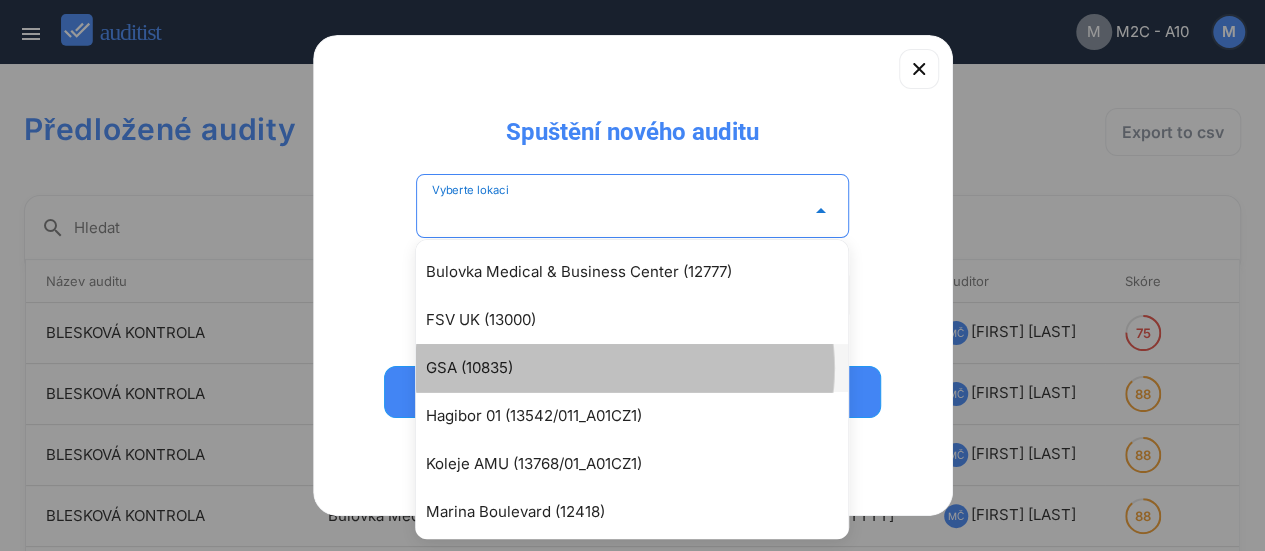click on "GSA (10835)" at bounding box center (642, 272) 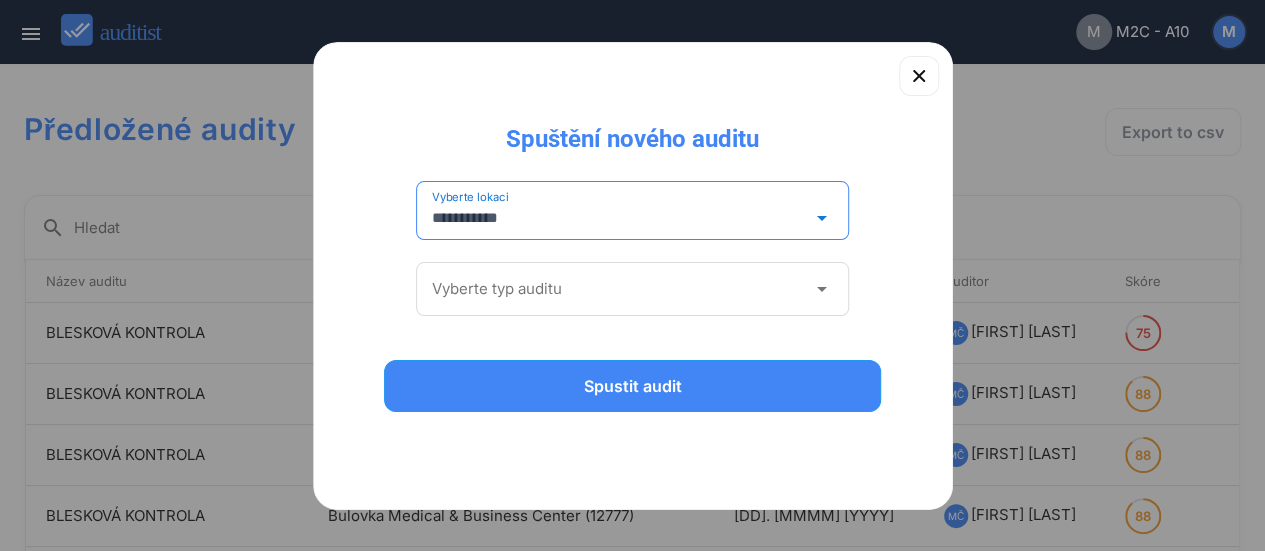 click on "Vyberte typ auditu arrow_drop_down" at bounding box center (633, 218) 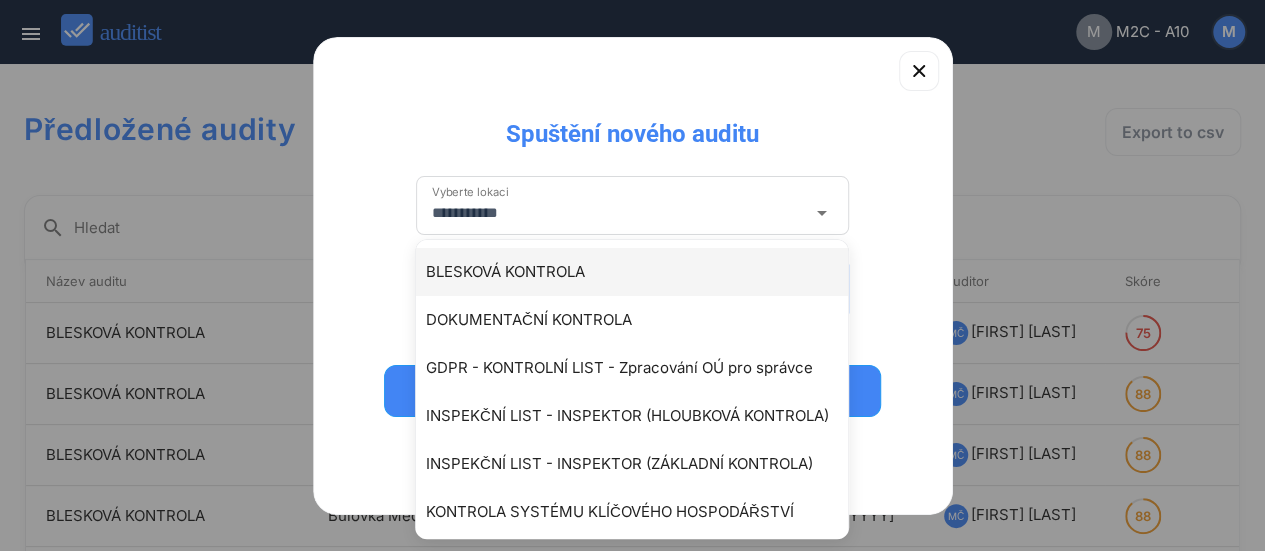 click on "BLESKOVÁ KONTROLA" at bounding box center [642, 272] 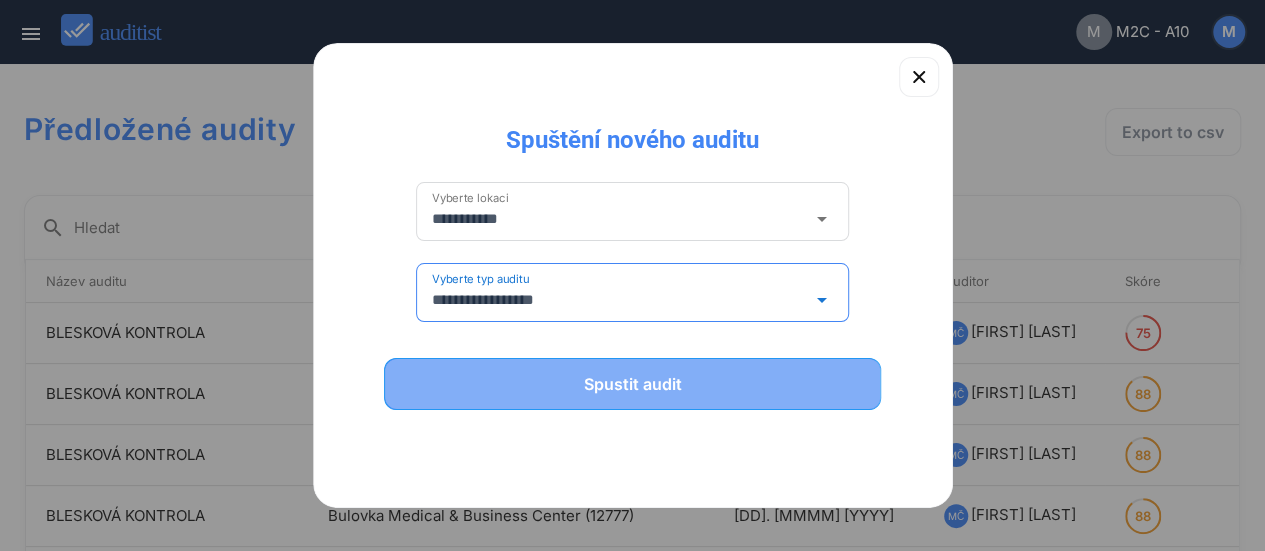 click on "Spustit audit" at bounding box center (633, 384) 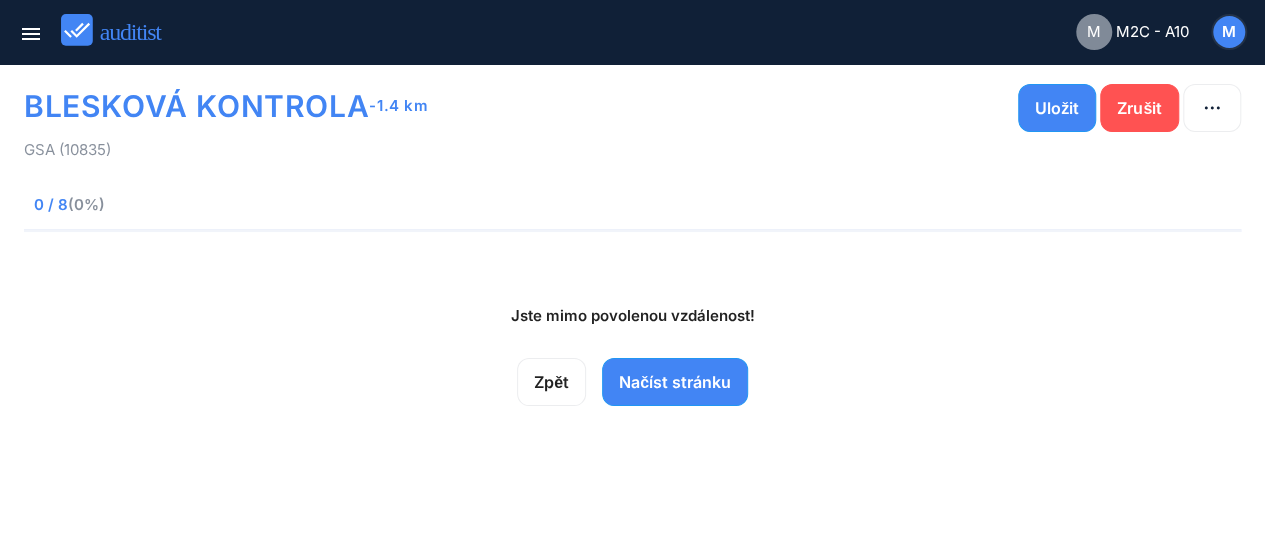 scroll, scrollTop: 42, scrollLeft: 0, axis: vertical 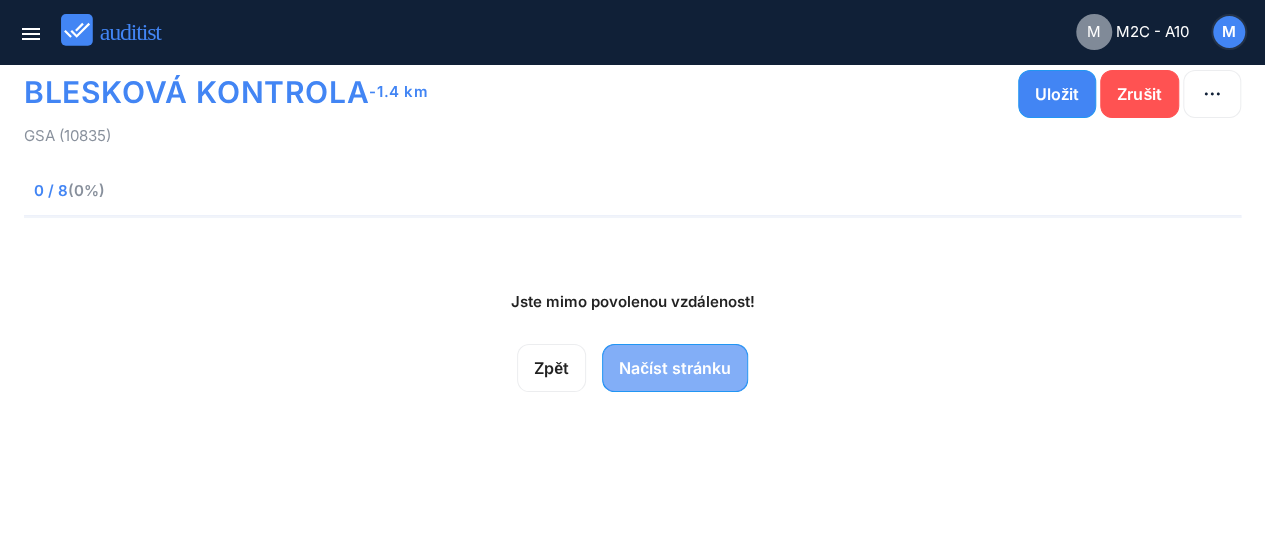 click on "Načíst stránku" at bounding box center [675, 368] 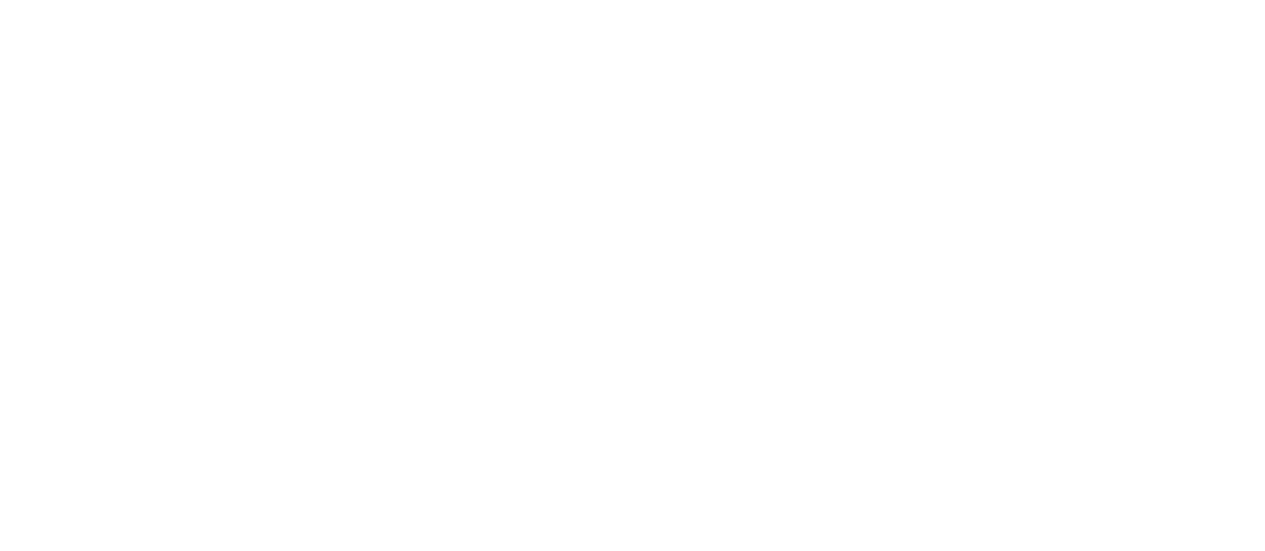 scroll, scrollTop: 0, scrollLeft: 0, axis: both 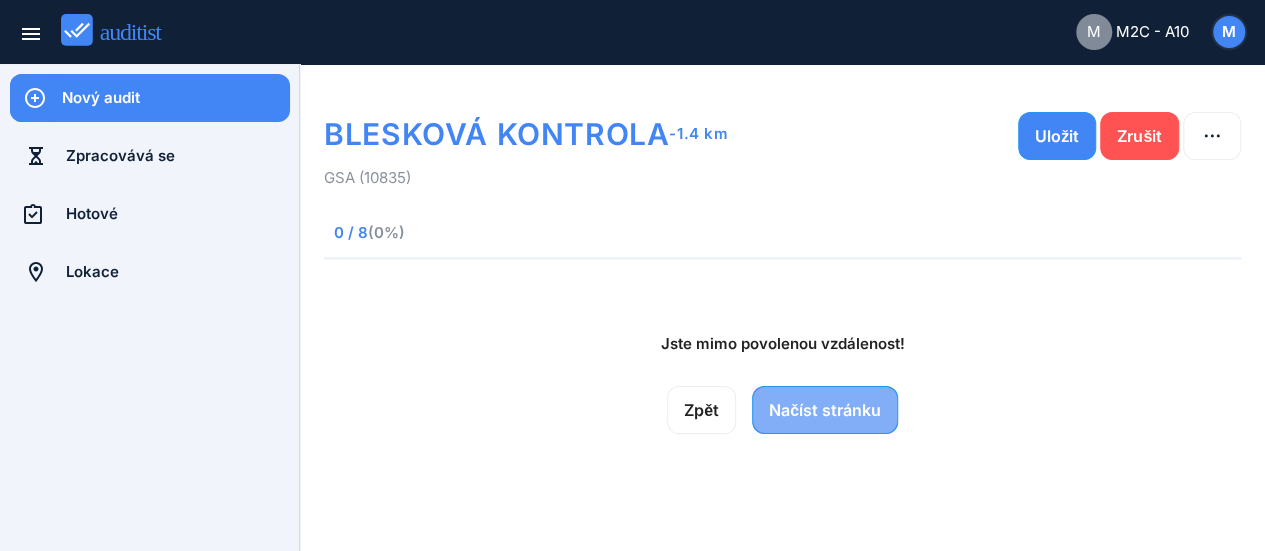 click on "Načíst stránku" at bounding box center (825, 410) 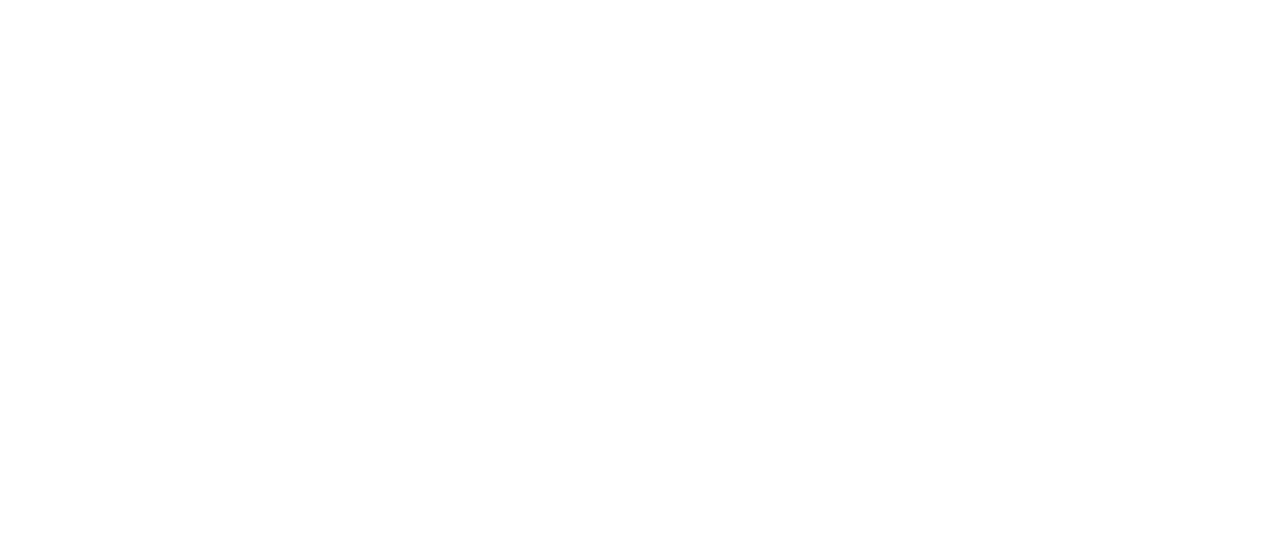 scroll, scrollTop: 0, scrollLeft: 0, axis: both 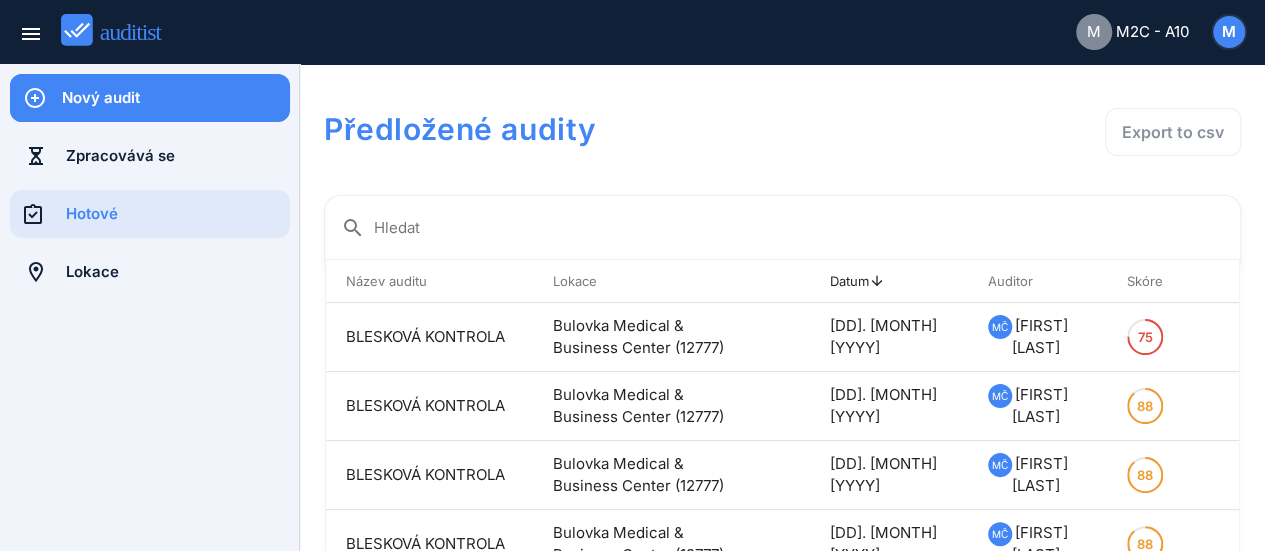 click on "Nový audit" at bounding box center (176, 98) 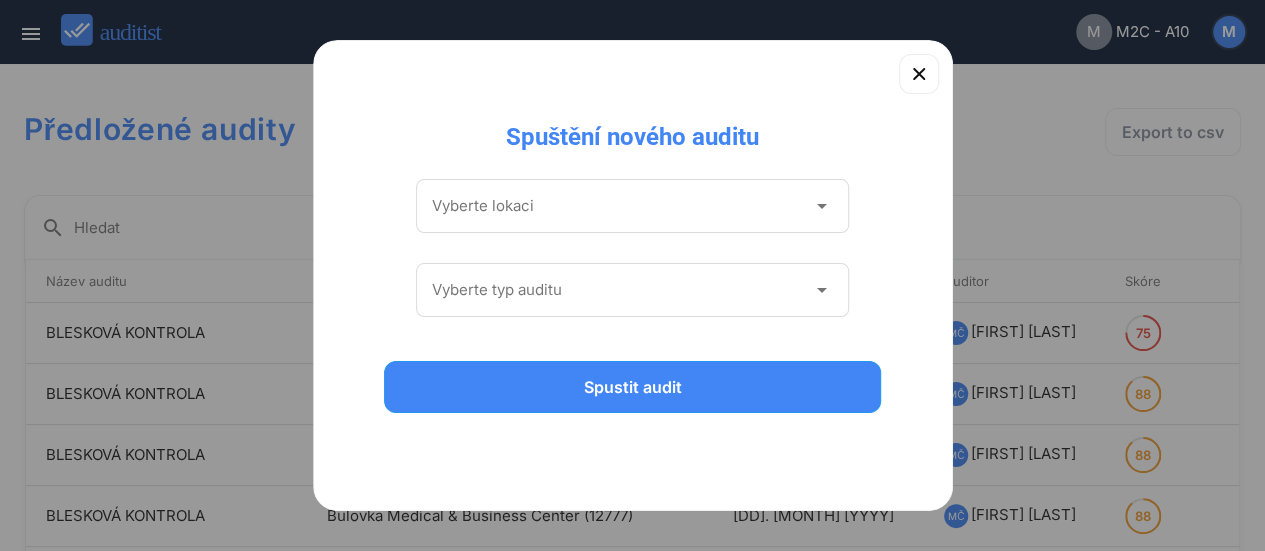 click on "arrow_drop_down" at bounding box center [821, 206] 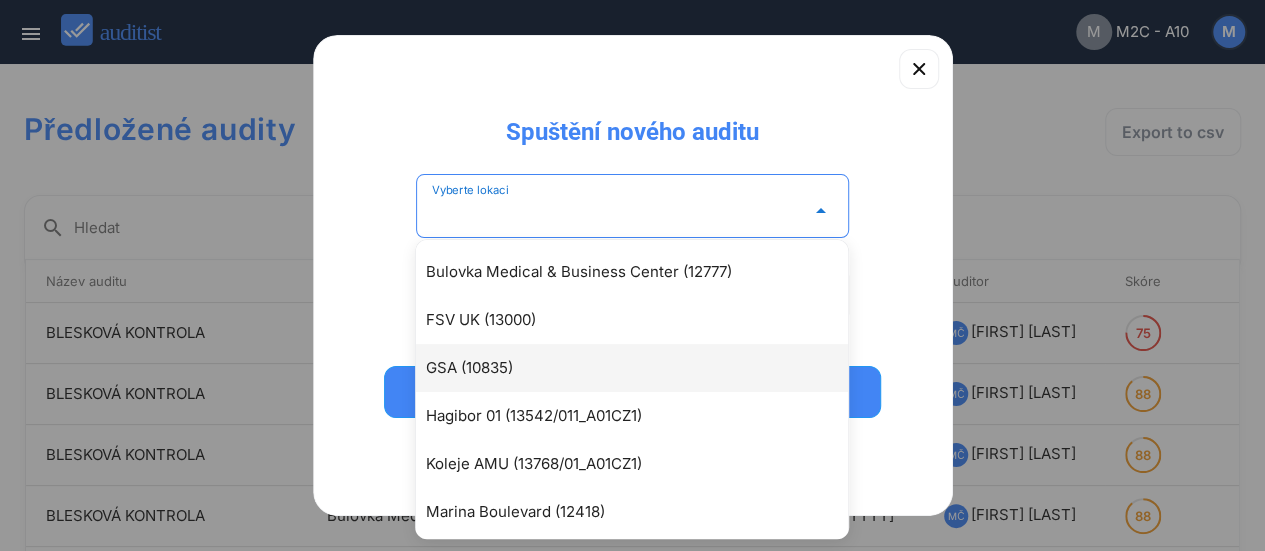 click on "GSA (10835)" at bounding box center [632, 272] 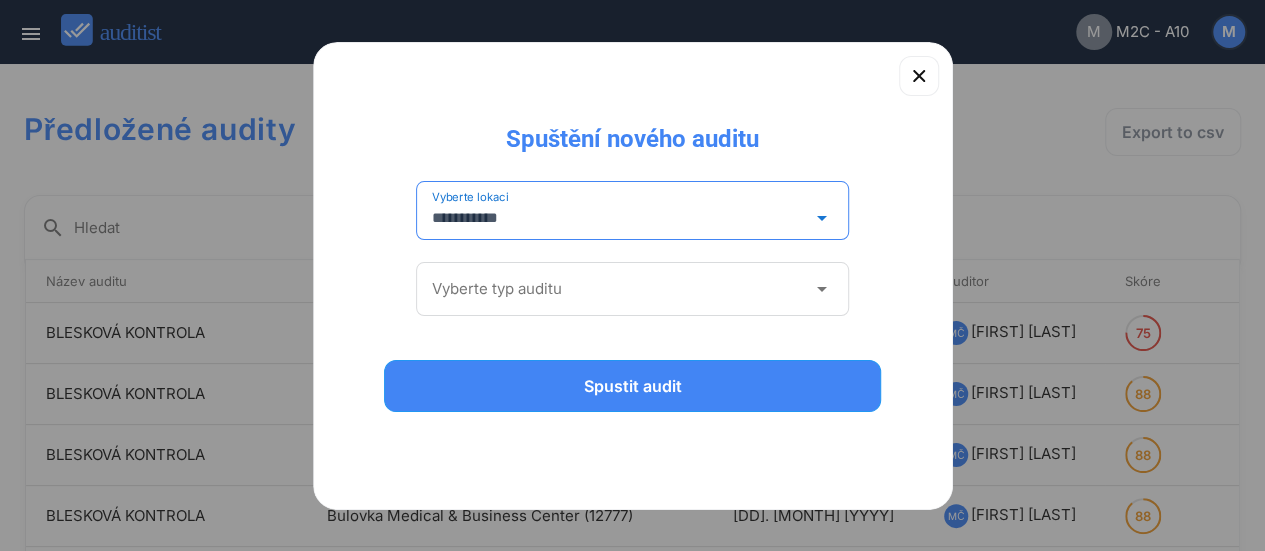 click on "arrow_drop_down" at bounding box center [821, 218] 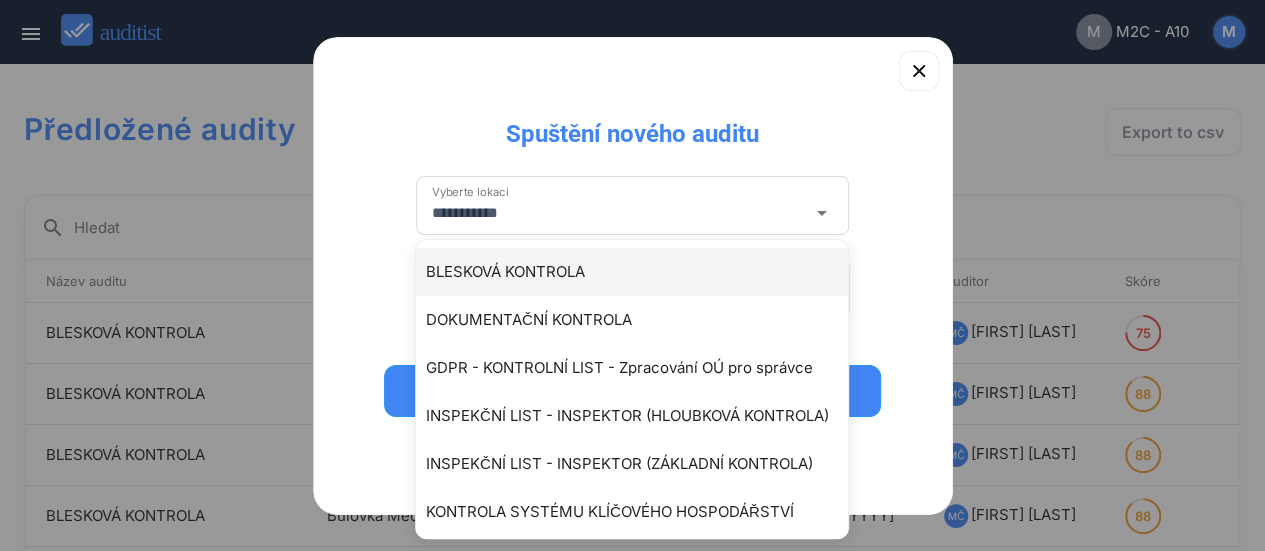 click on "BLESKOVÁ KONTROLA" at bounding box center (642, 272) 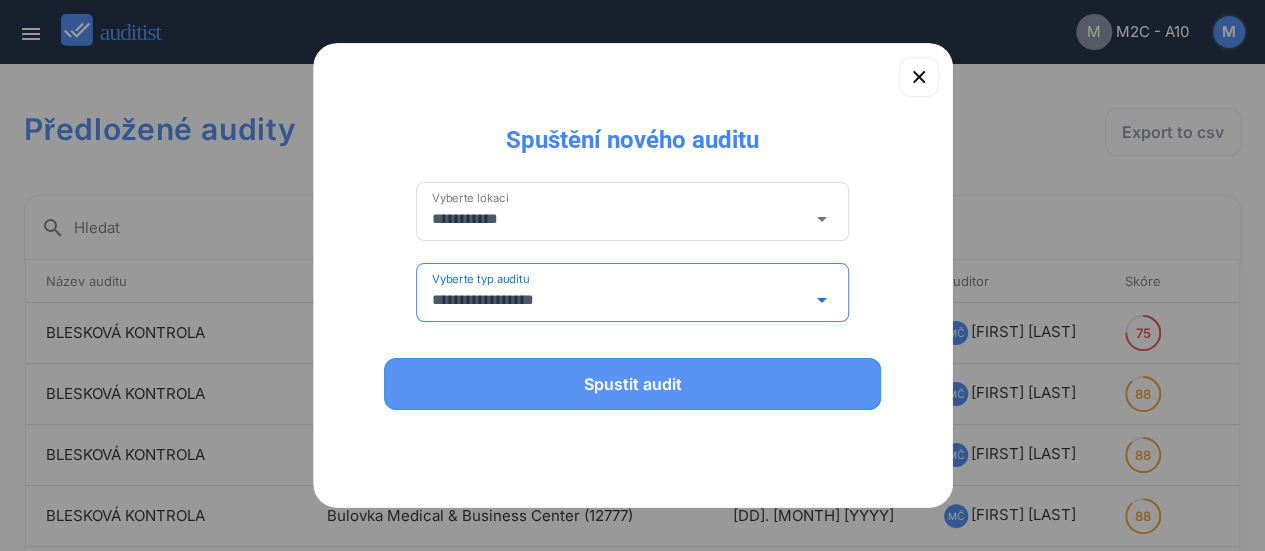 click on "Spustit audit" at bounding box center (633, 384) 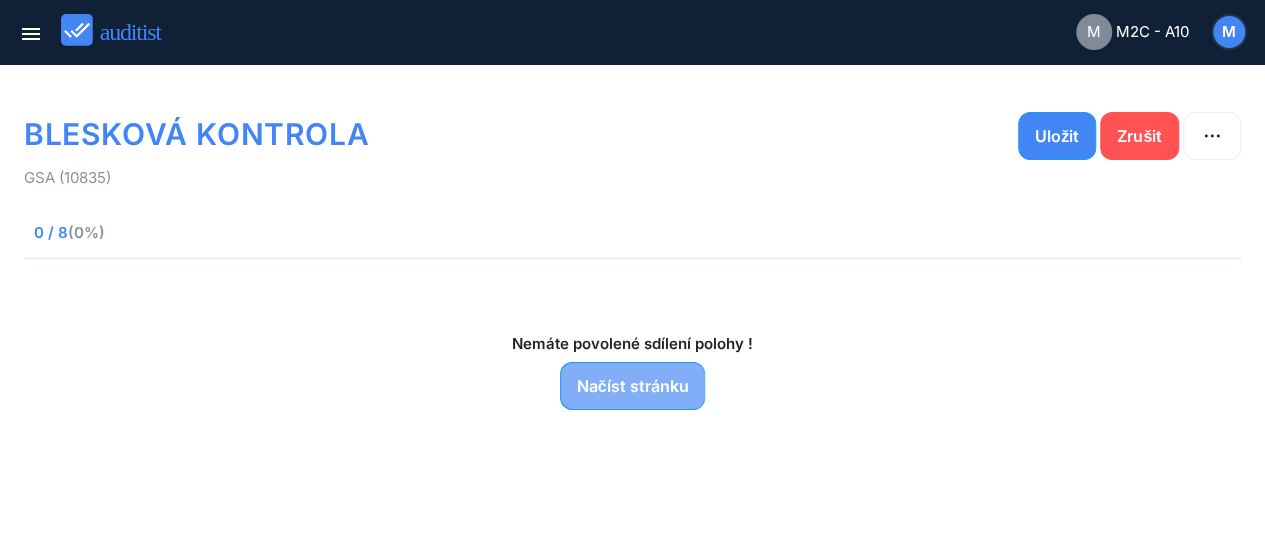 click on "Načíst stránku" at bounding box center [633, 386] 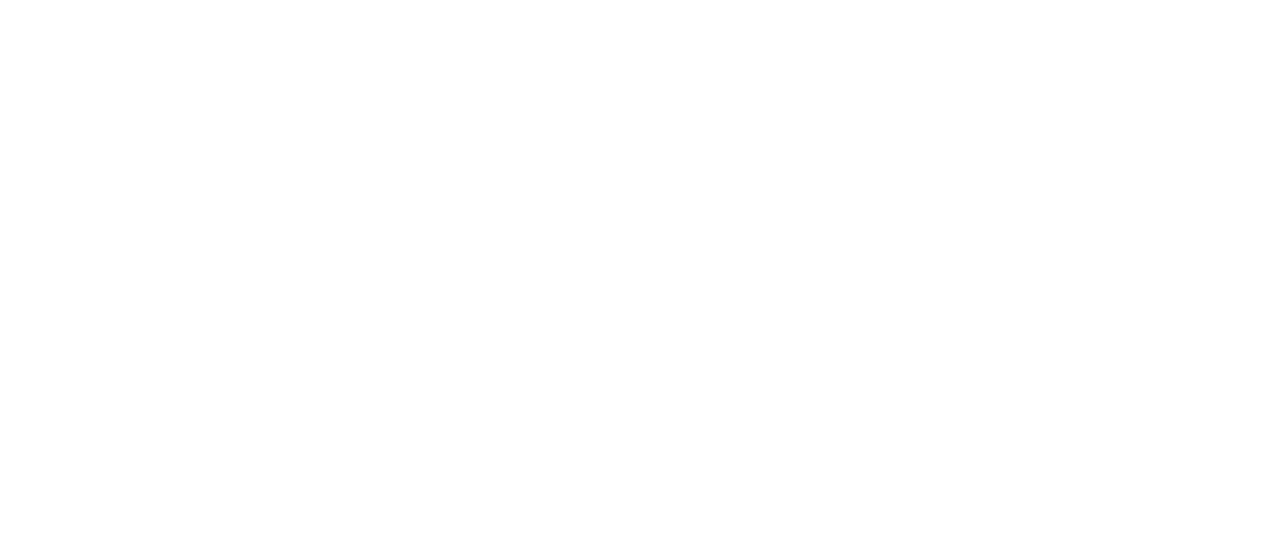 scroll, scrollTop: 0, scrollLeft: 0, axis: both 